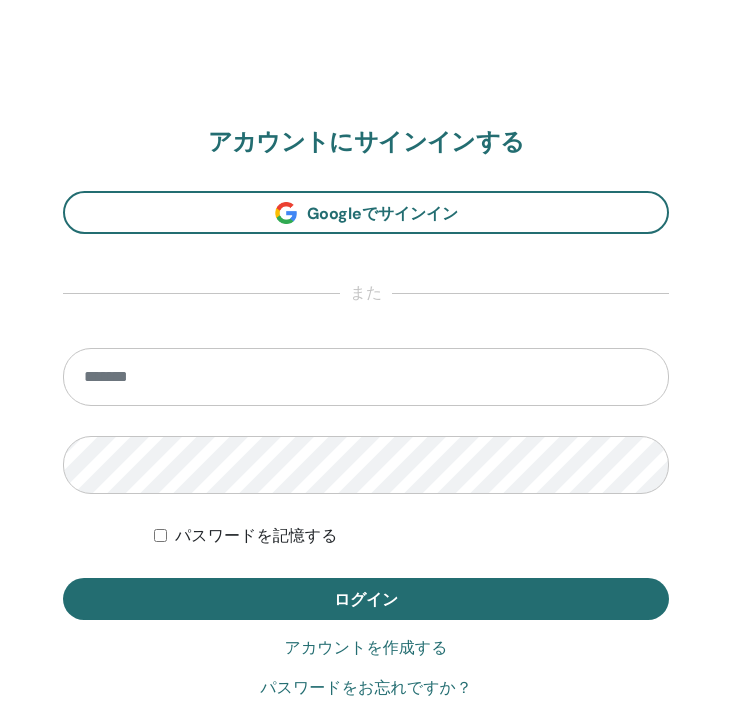 scroll, scrollTop: 1040, scrollLeft: 0, axis: vertical 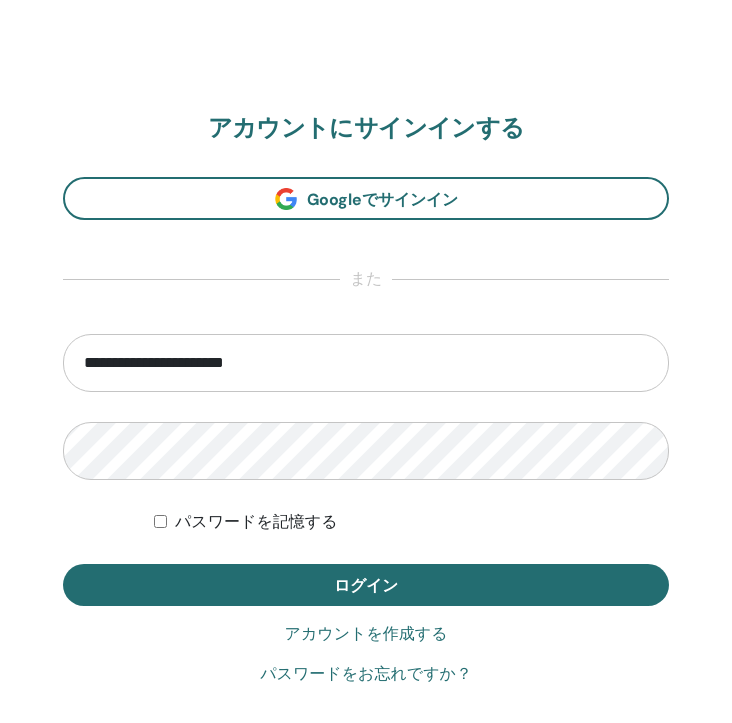 type on "**********" 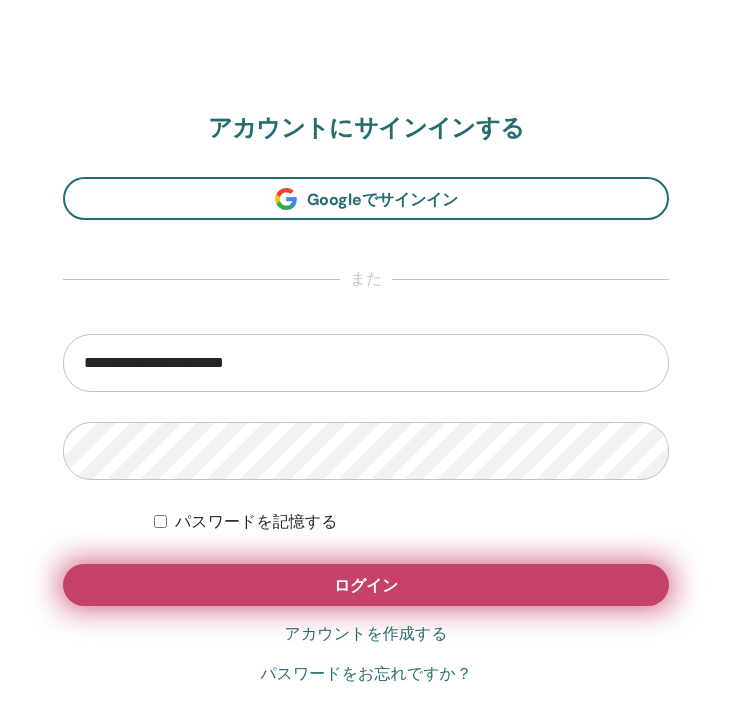 click on "ログイン" at bounding box center [366, 585] 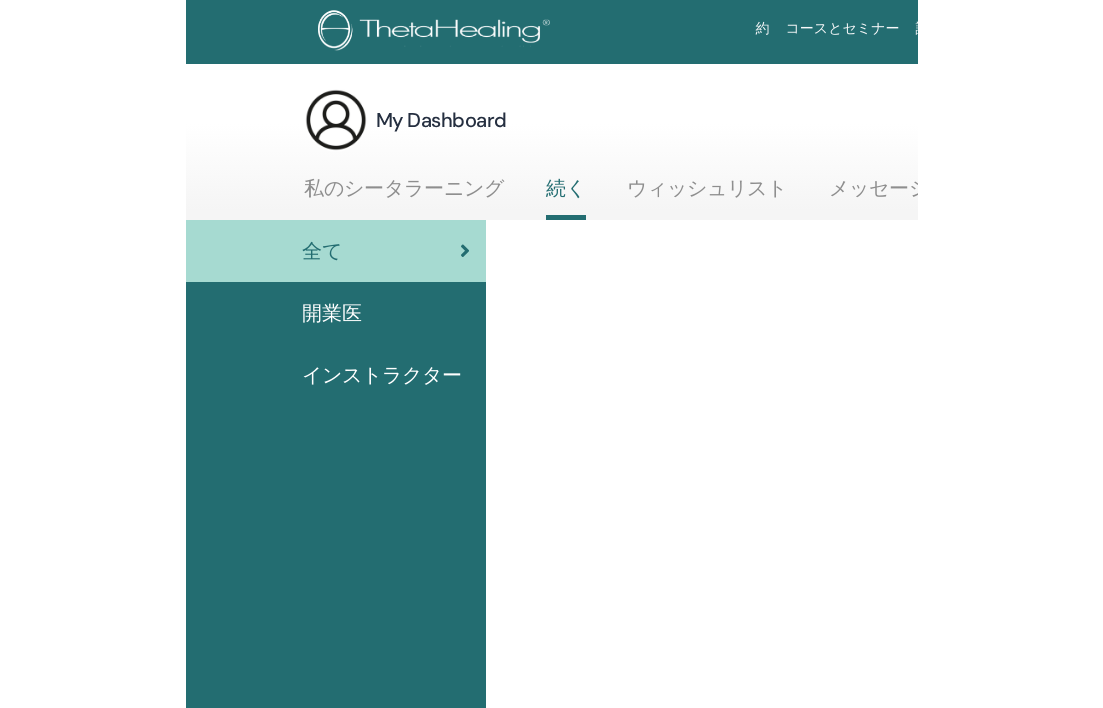 scroll, scrollTop: 0, scrollLeft: 0, axis: both 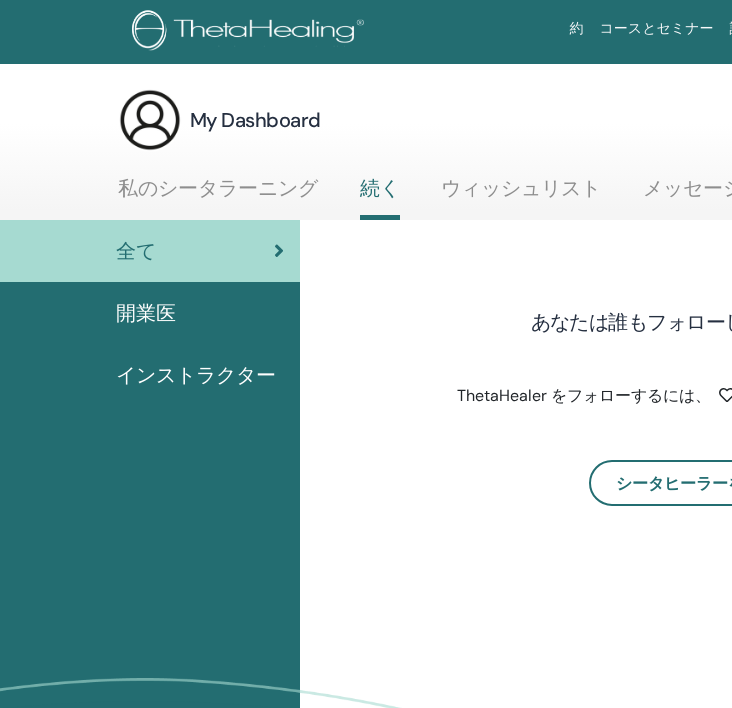 click on "My Dashboard
マイアカウント
私のシータラーニング
続く
ウィッシュリスト
メッセージセンター" at bounding box center (600, 154) 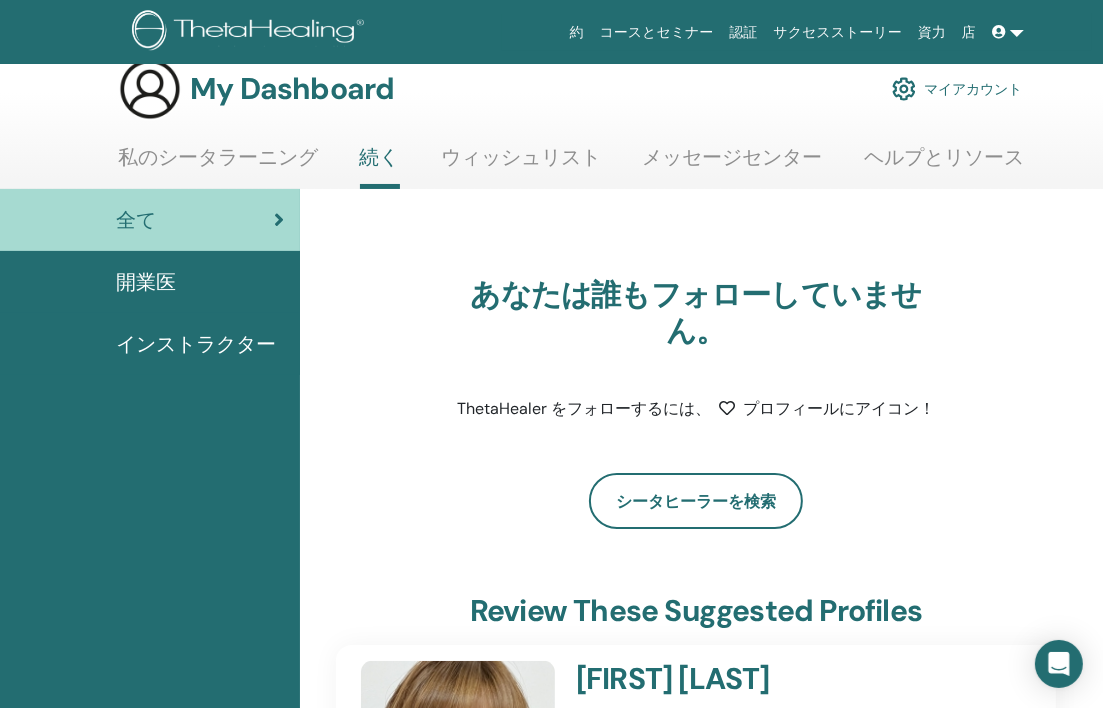 scroll, scrollTop: 28, scrollLeft: 0, axis: vertical 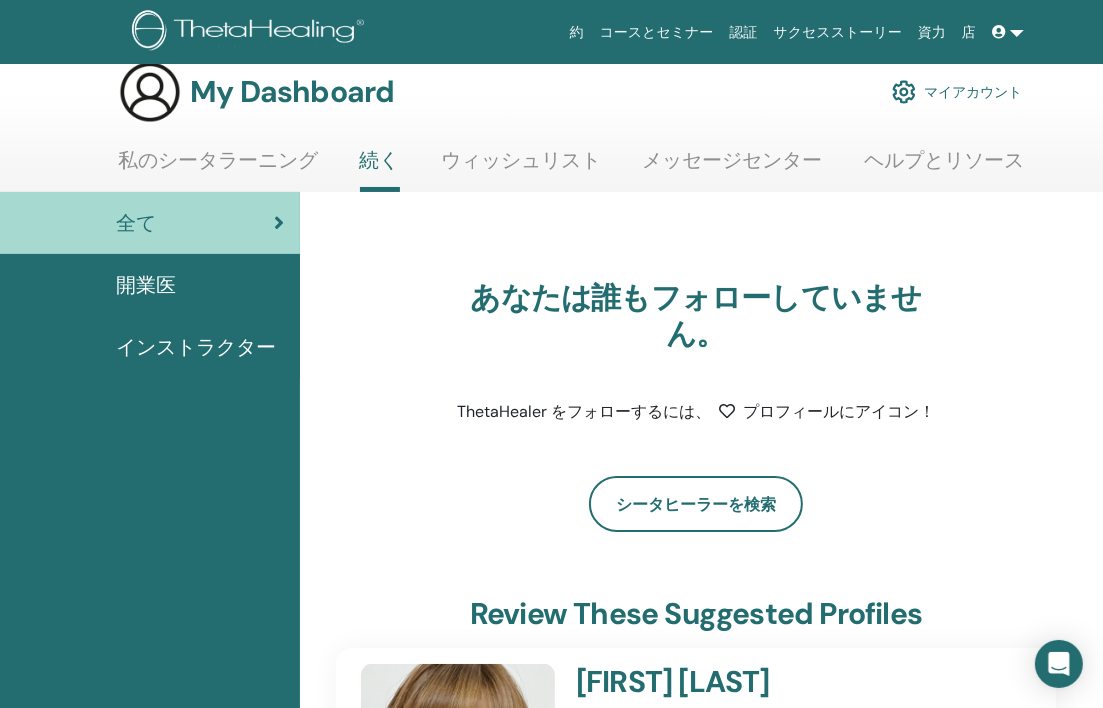 click at bounding box center [904, 92] 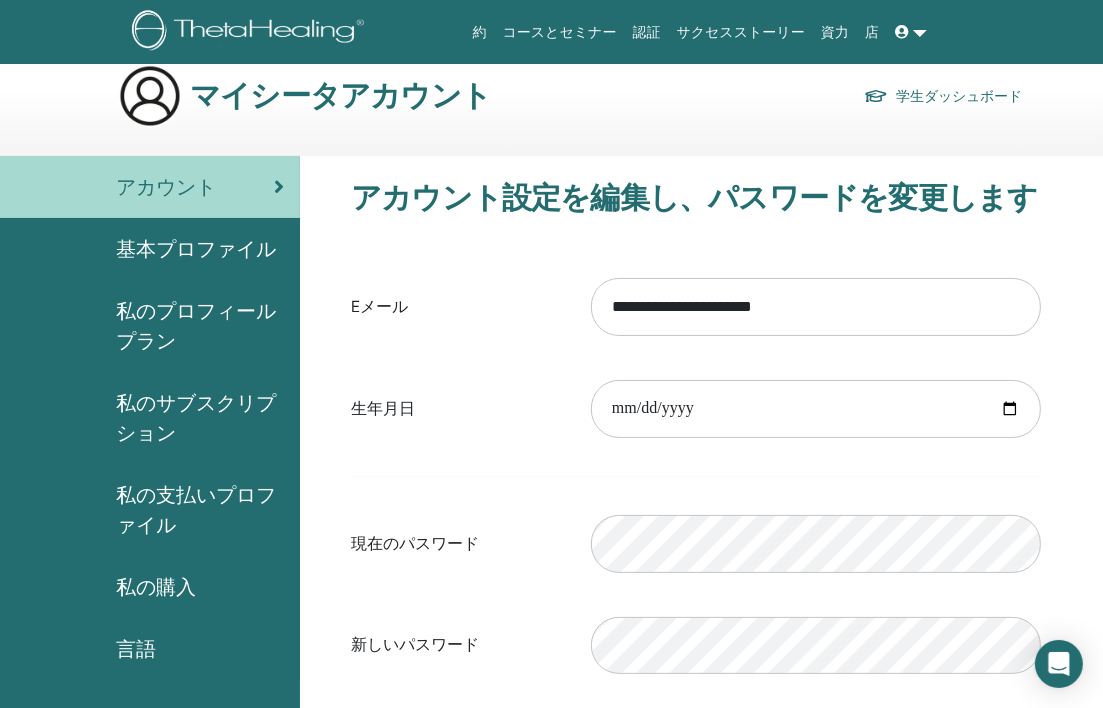 scroll, scrollTop: 23, scrollLeft: 0, axis: vertical 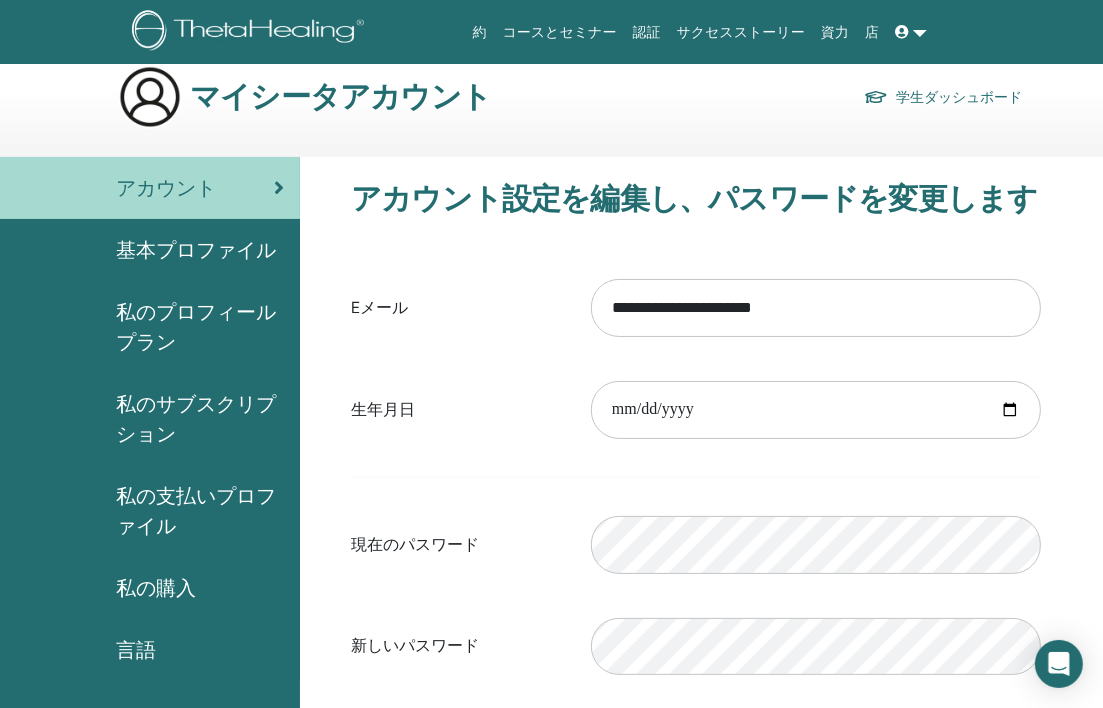 click on "基本プロファイル" at bounding box center [196, 250] 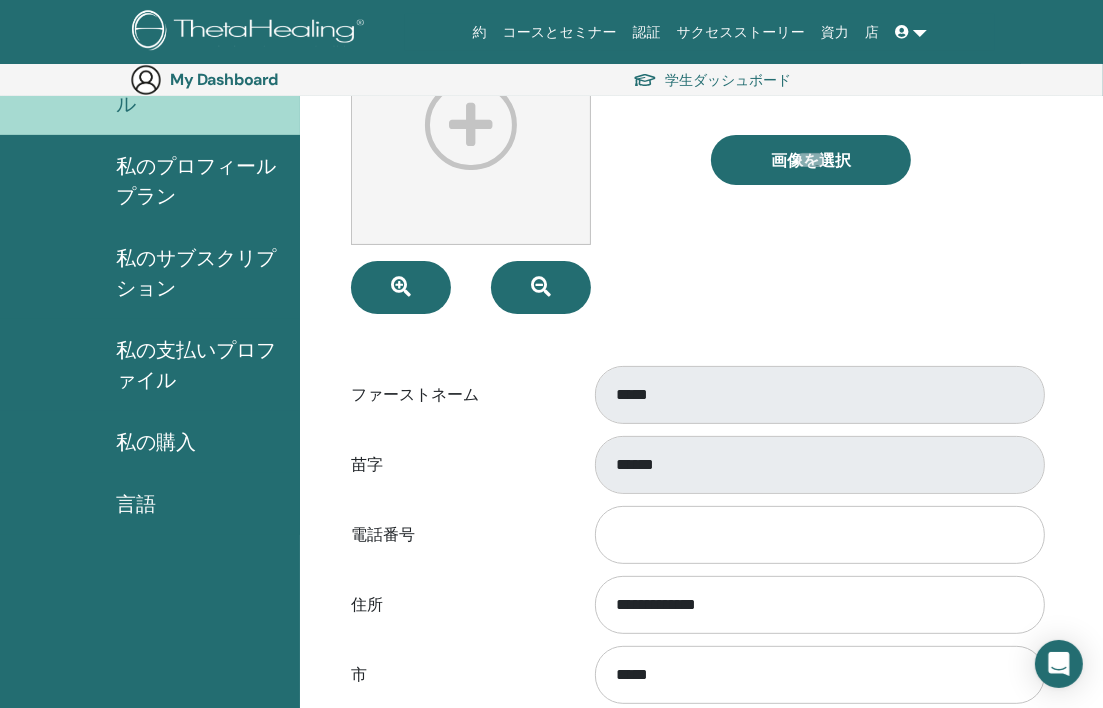 scroll, scrollTop: 230, scrollLeft: 0, axis: vertical 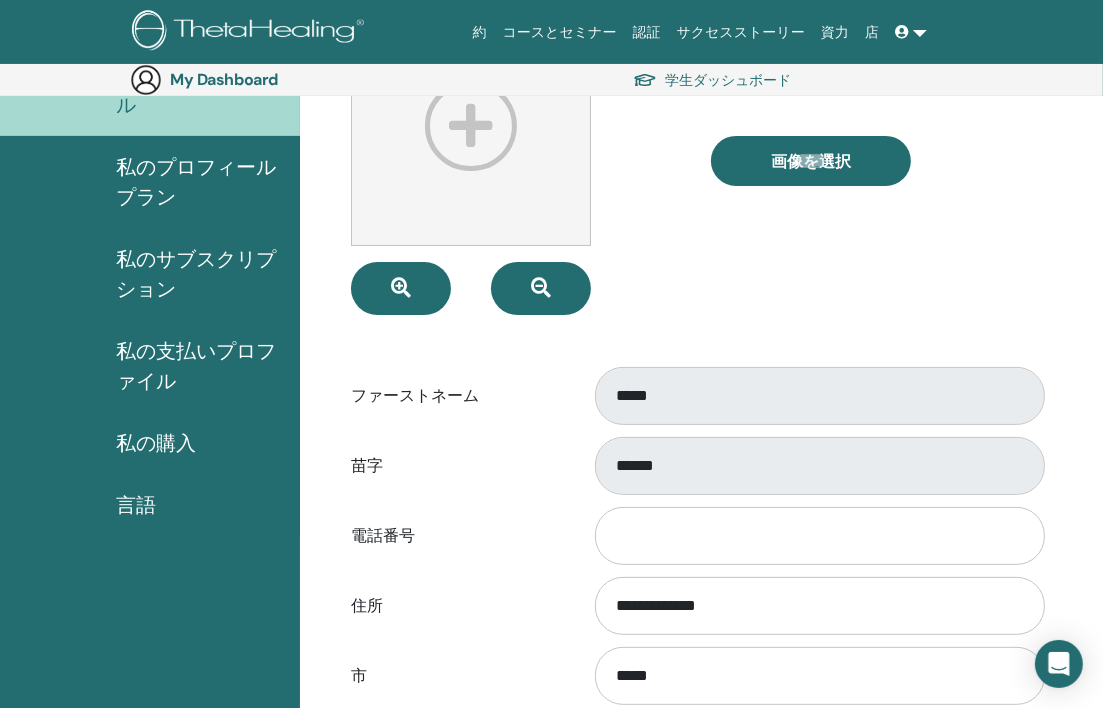 click on "私のプロフィールプラン" at bounding box center [200, 182] 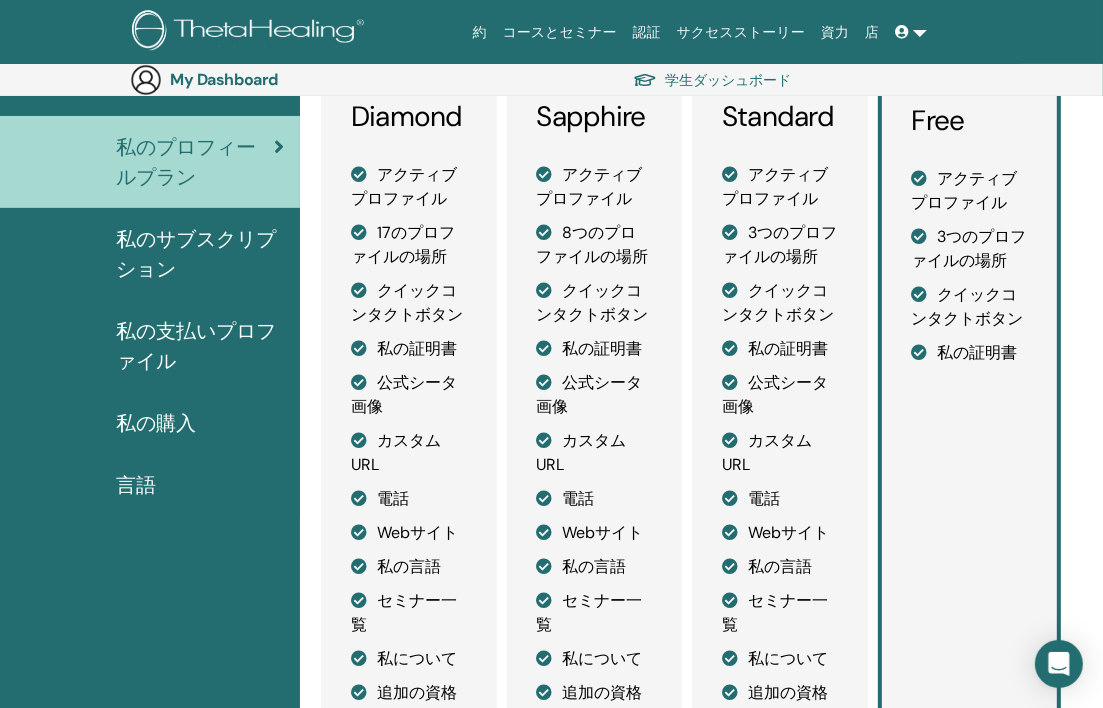 scroll, scrollTop: 172, scrollLeft: 0, axis: vertical 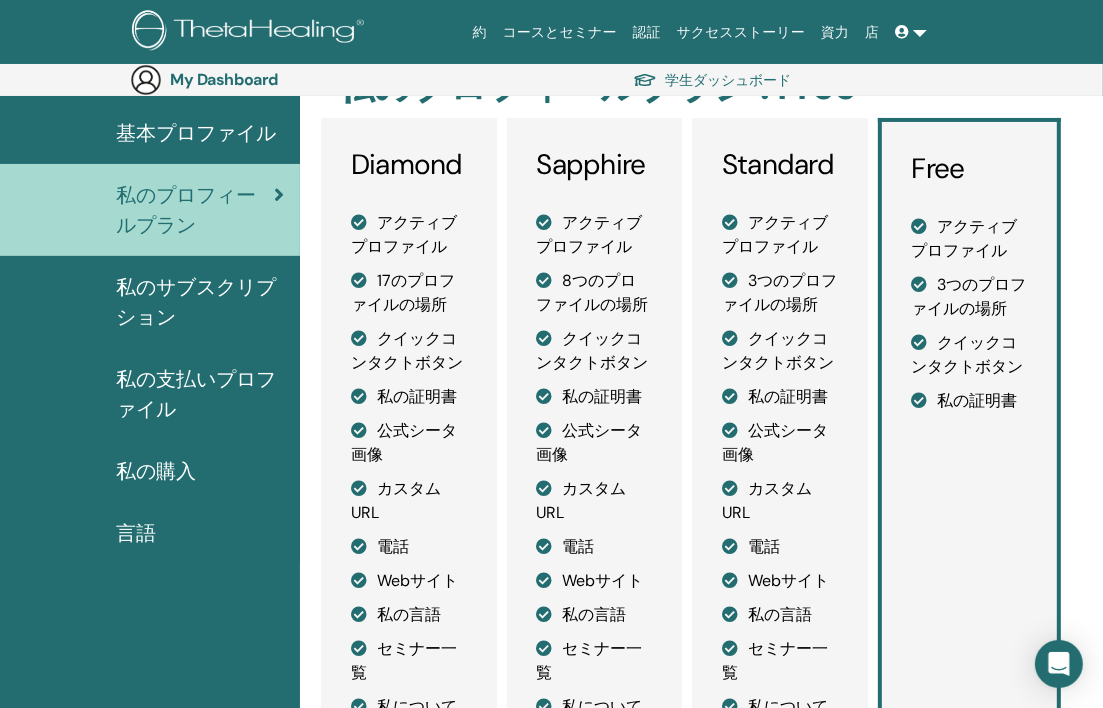 click on "私のサブスクリプション" at bounding box center [200, 302] 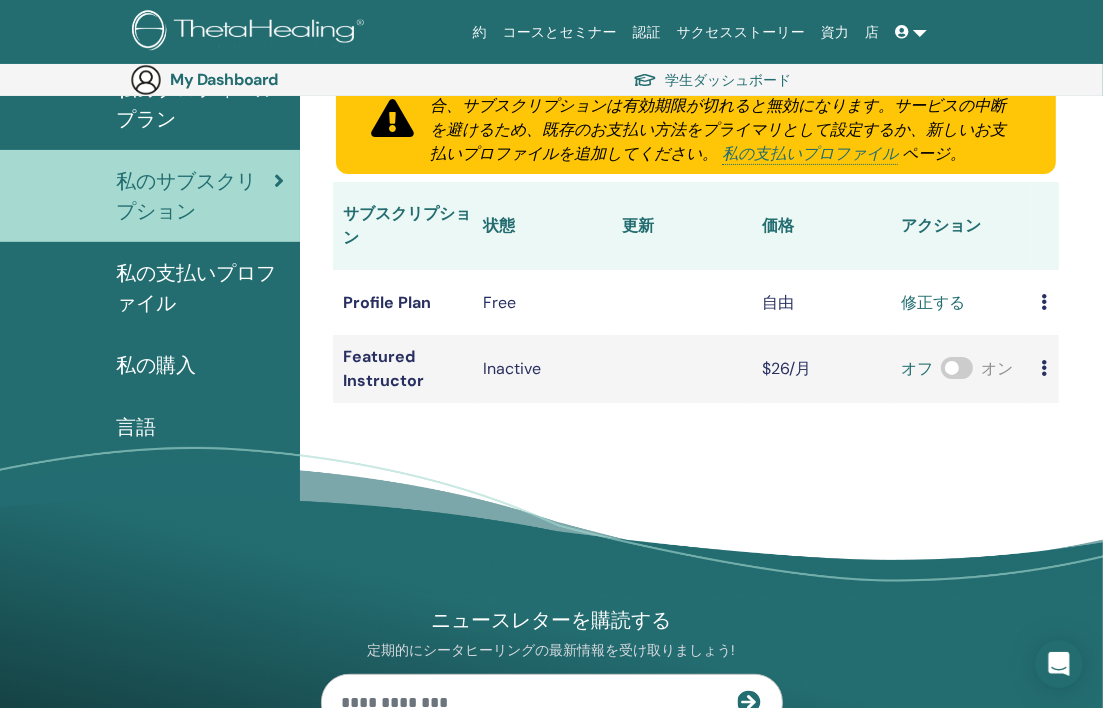 scroll, scrollTop: 276, scrollLeft: 0, axis: vertical 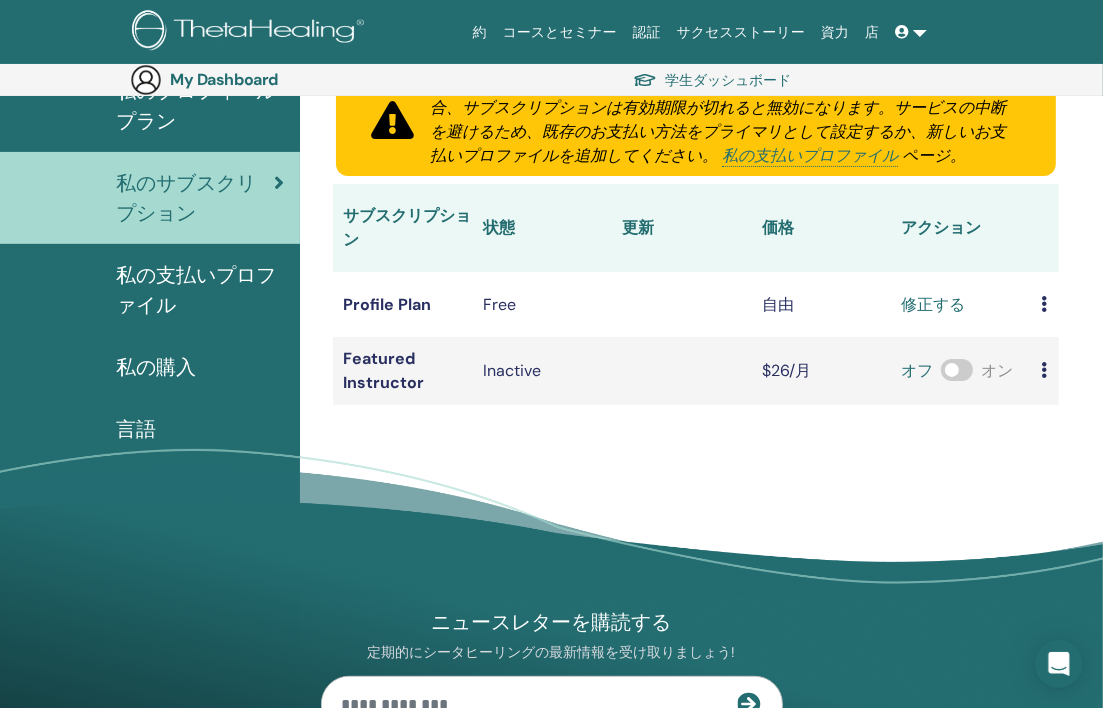 click on "私の支払いプロファイル" at bounding box center [200, 290] 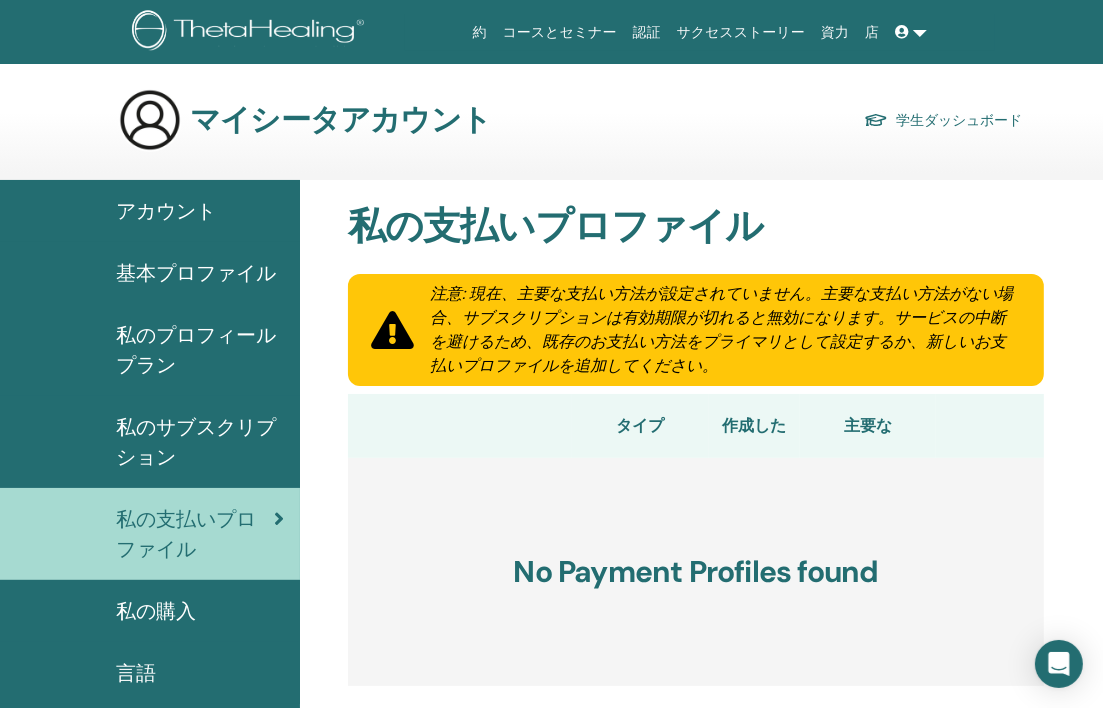 scroll, scrollTop: 0, scrollLeft: 0, axis: both 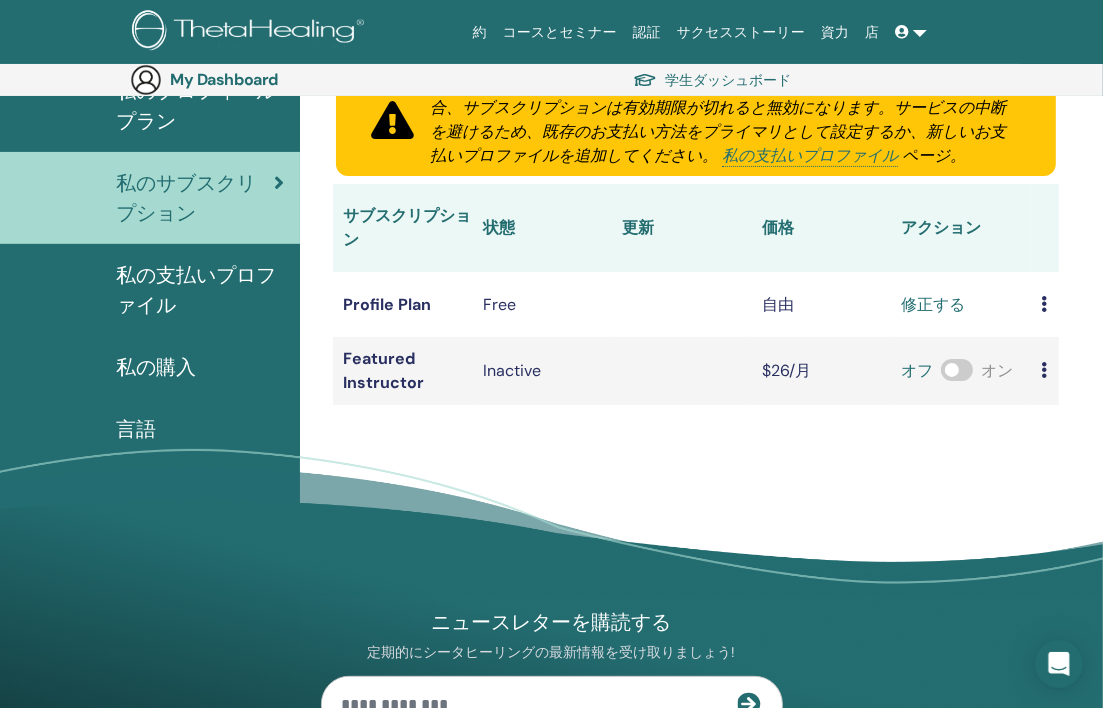 click on "言語" at bounding box center [150, 429] 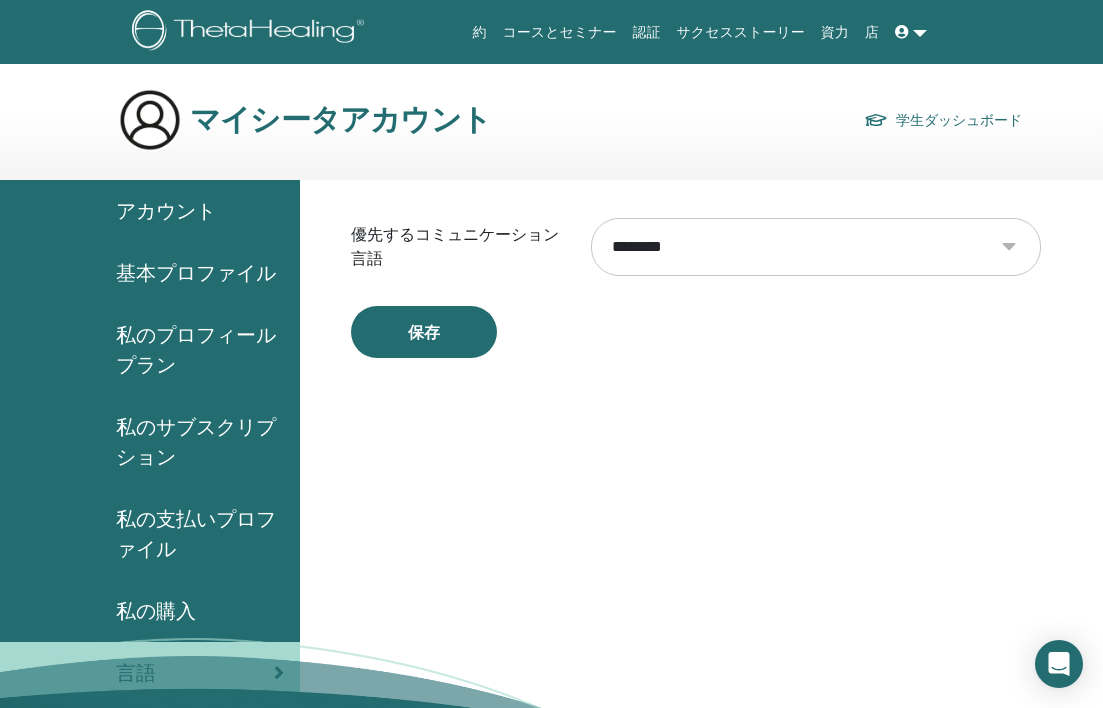 scroll, scrollTop: 0, scrollLeft: 0, axis: both 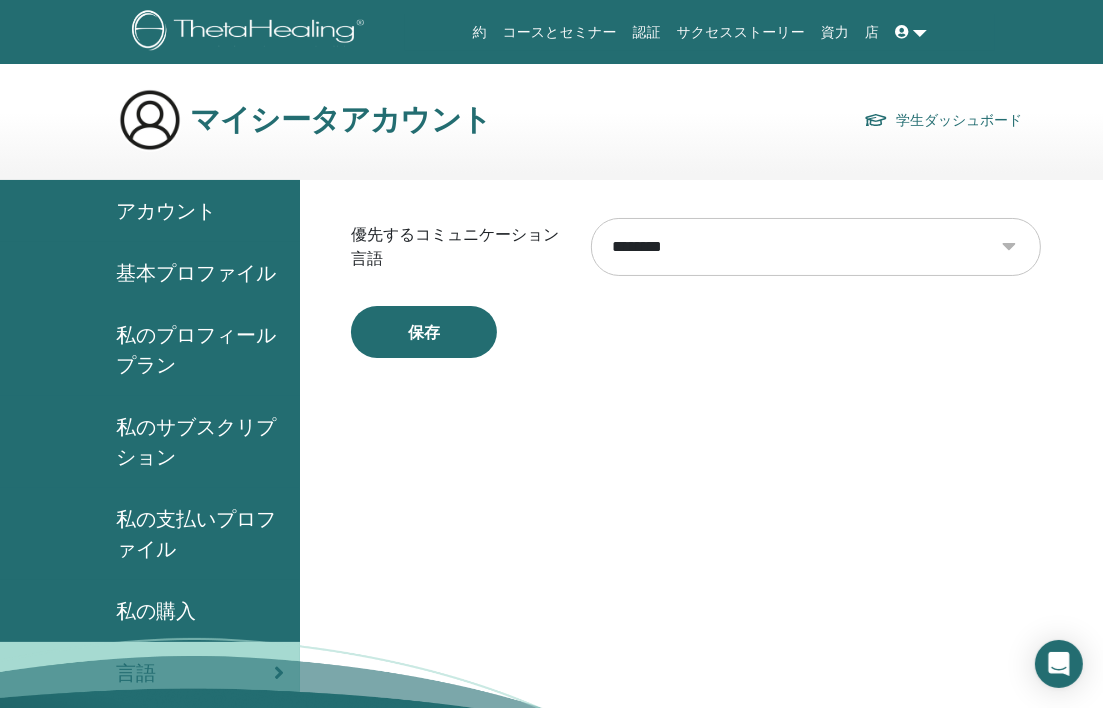 click on "アカウント" at bounding box center (150, 211) 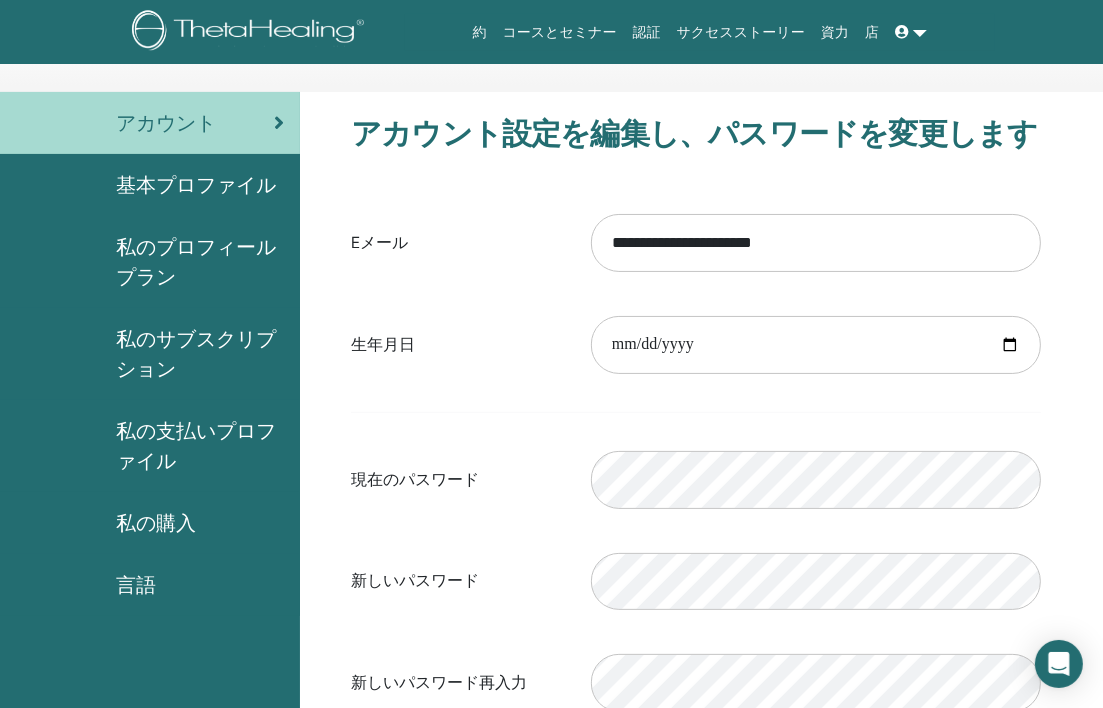scroll, scrollTop: 88, scrollLeft: 0, axis: vertical 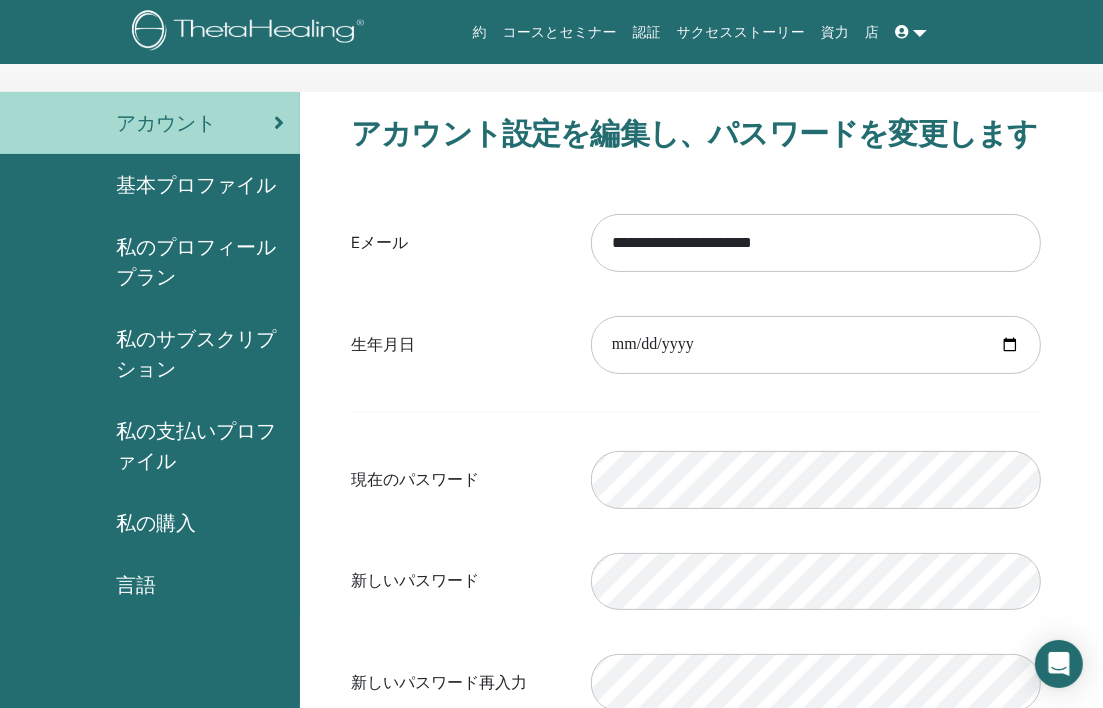 click on "基本プロファイル" at bounding box center [196, 185] 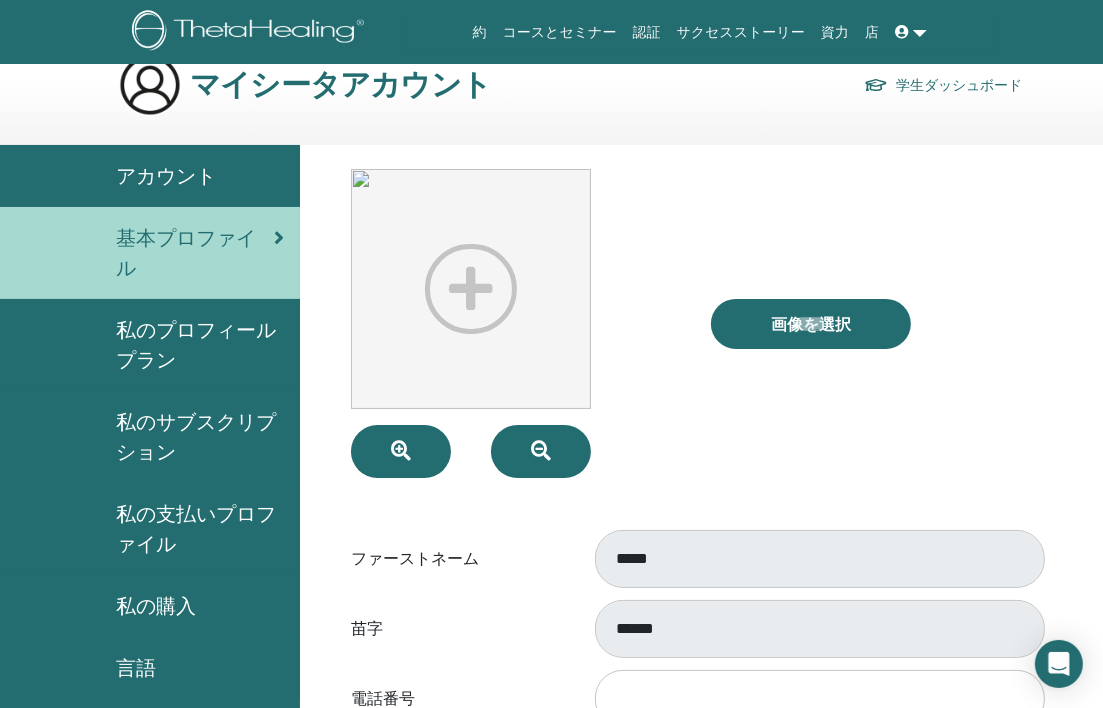 scroll, scrollTop: 0, scrollLeft: 0, axis: both 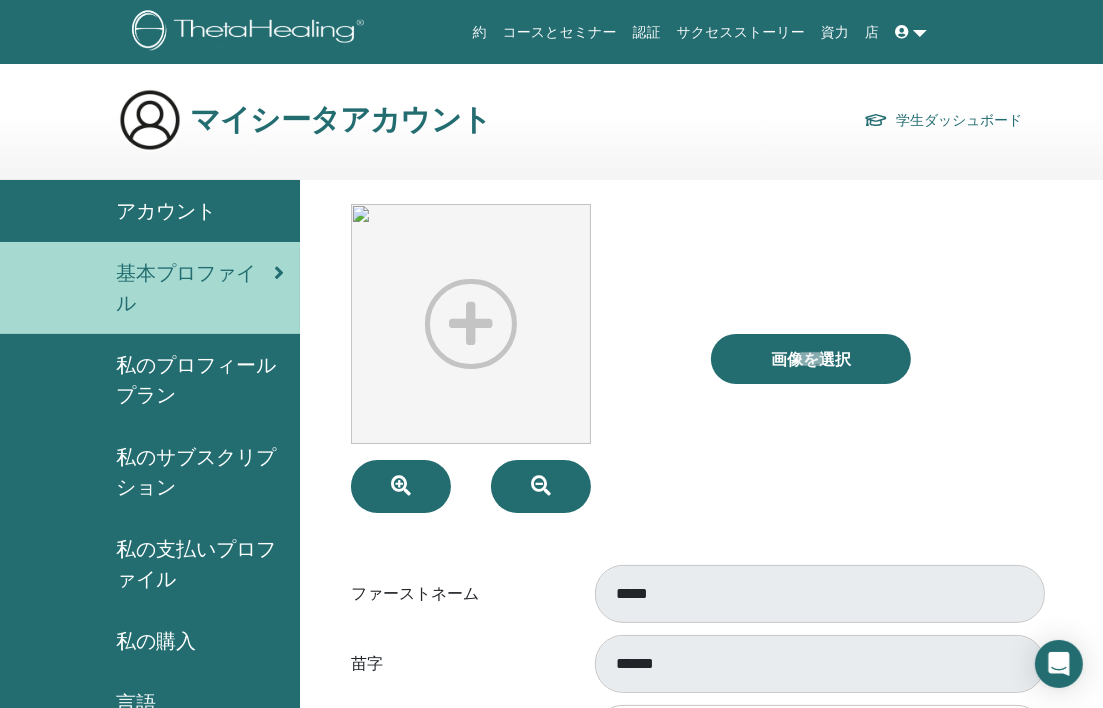 click at bounding box center [911, 32] 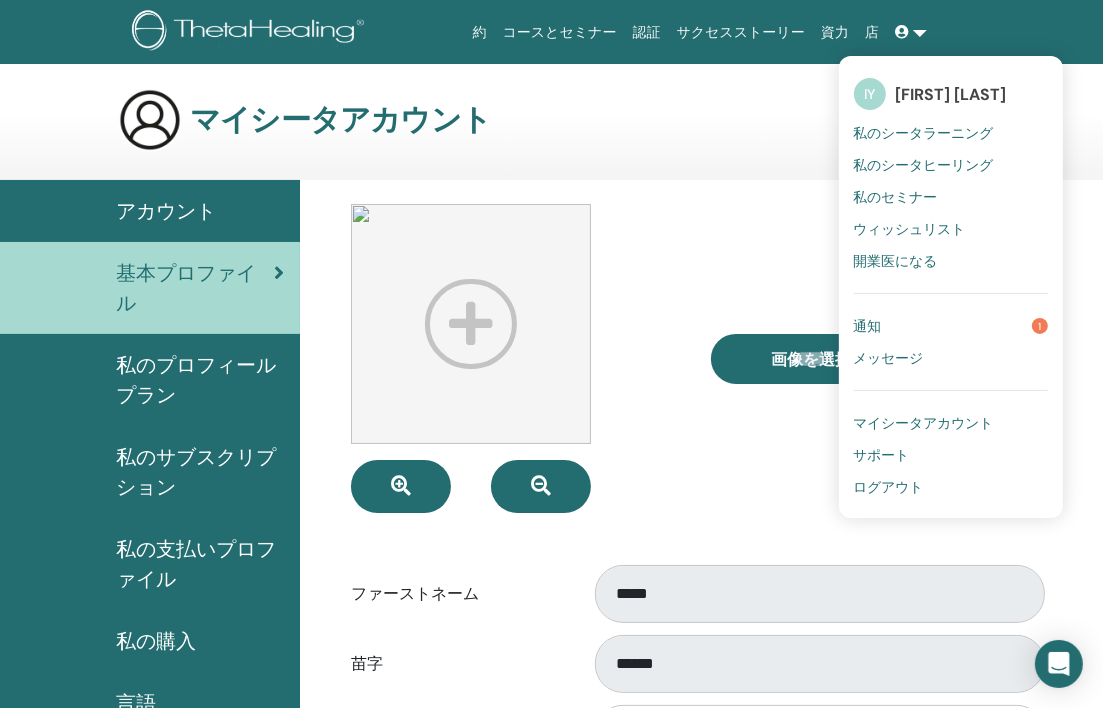 click on "マイシータアカウント
学生ダッシュボード" at bounding box center [570, 120] 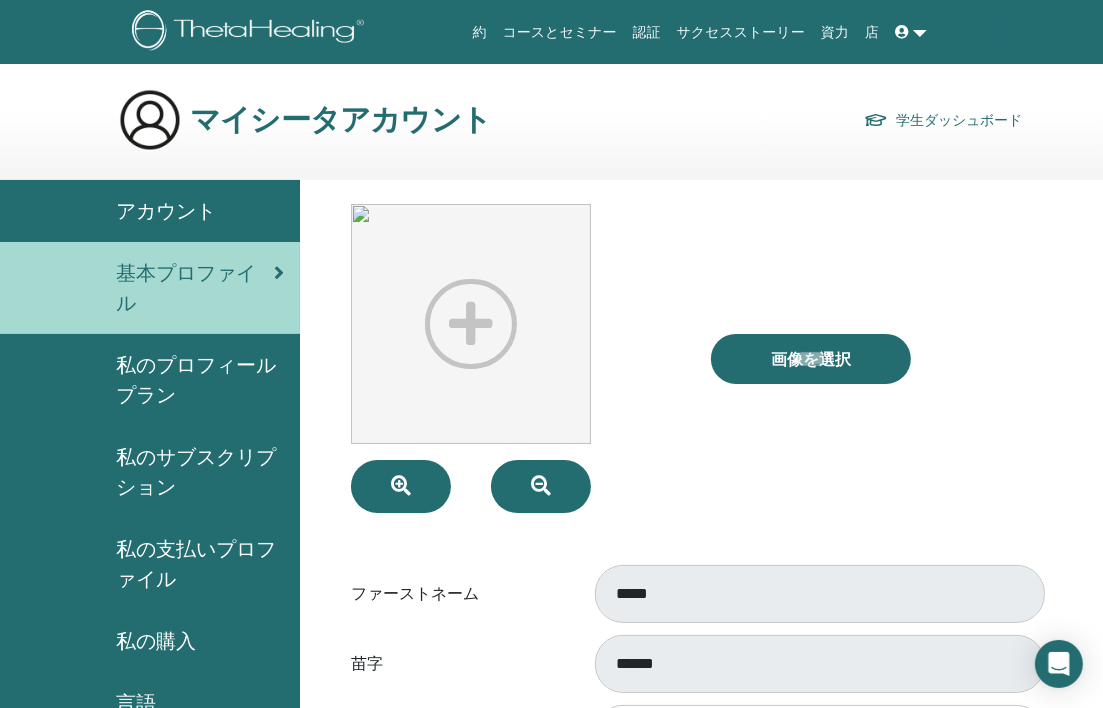 click on "認証" at bounding box center [647, 32] 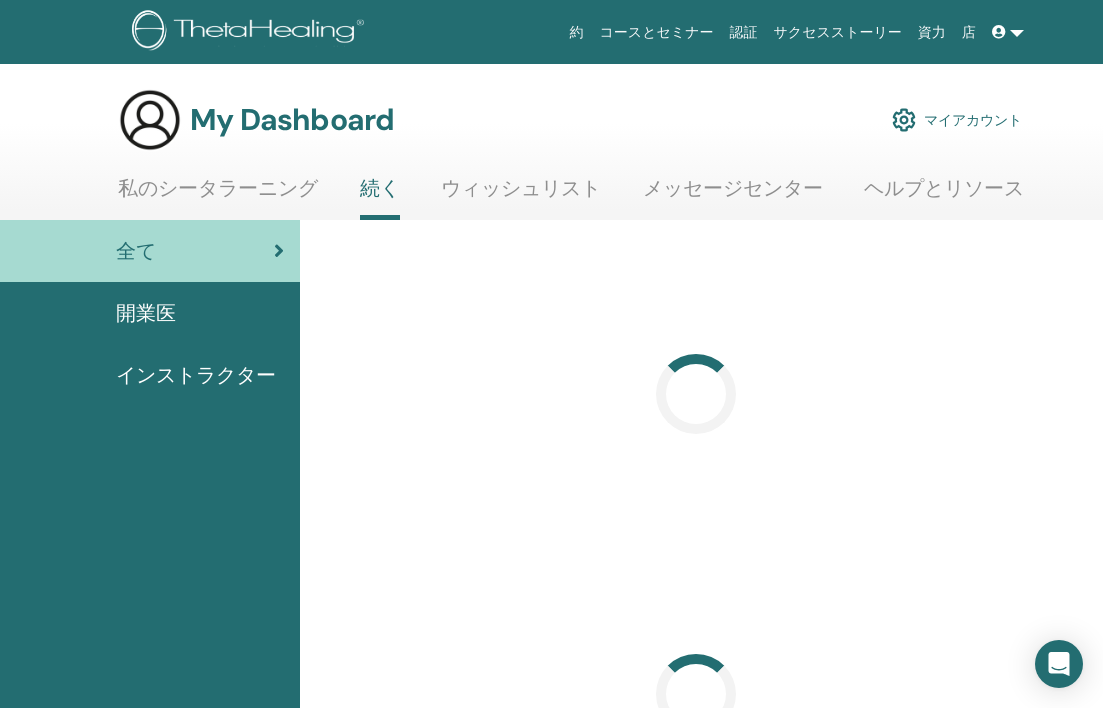 scroll, scrollTop: 0, scrollLeft: 0, axis: both 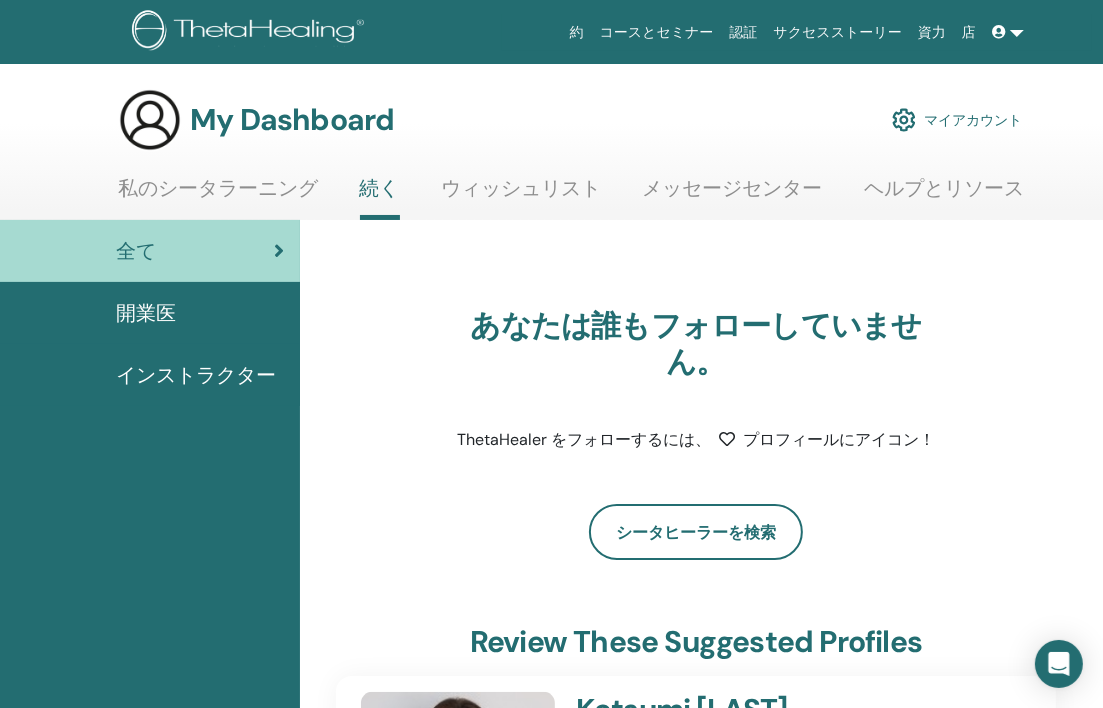 click at bounding box center [1008, 32] 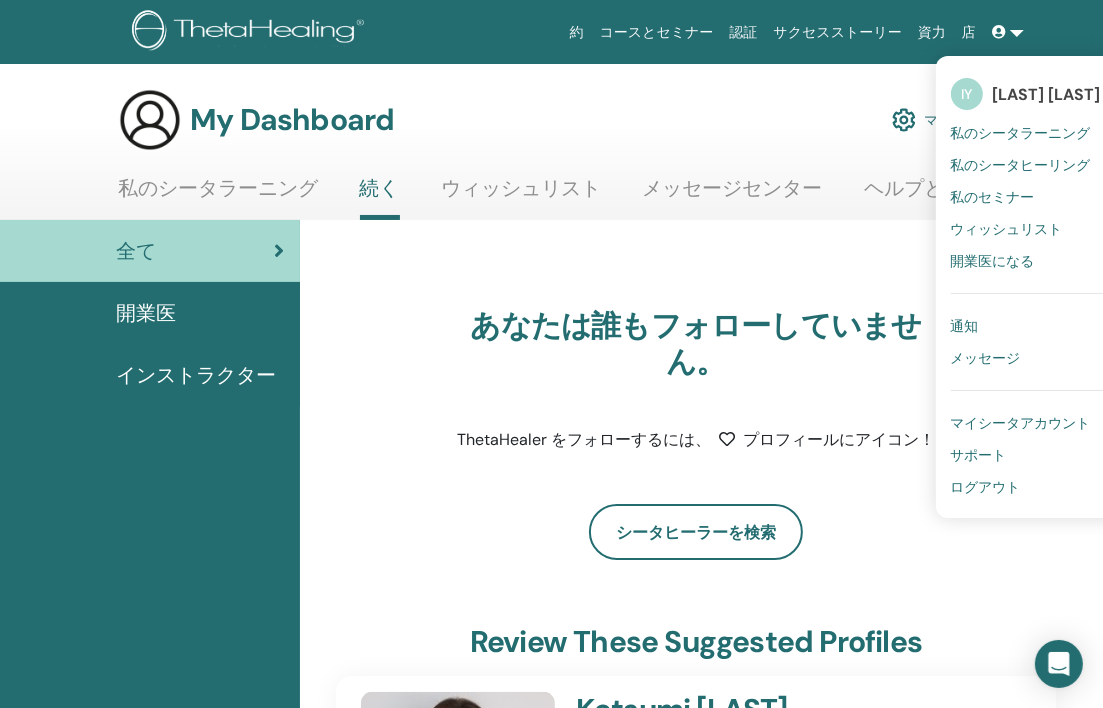 click on "My Dashboard
マイアカウント" at bounding box center (570, 120) 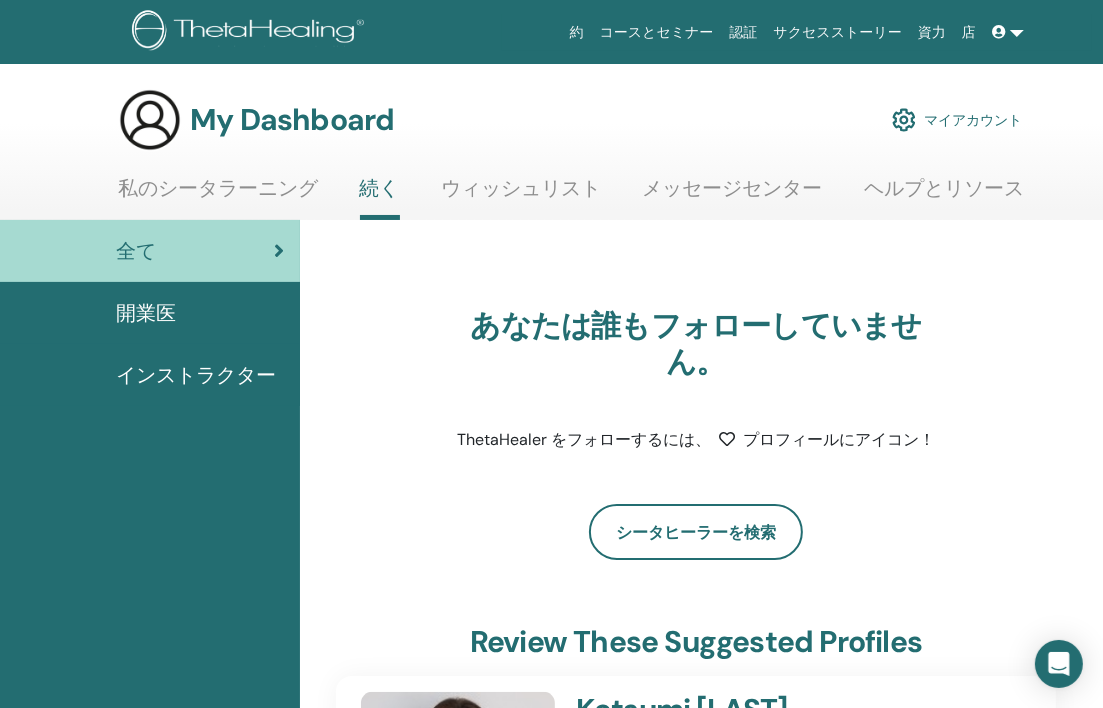 click at bounding box center [1008, 32] 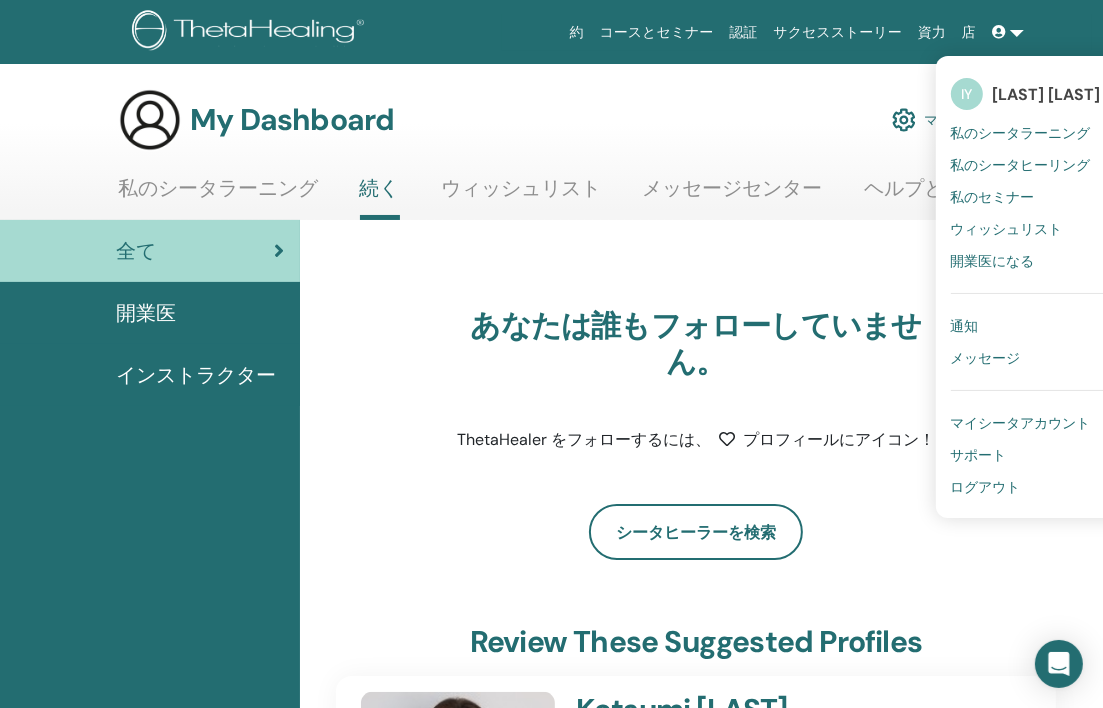 click on "ログアウト" at bounding box center [986, 487] 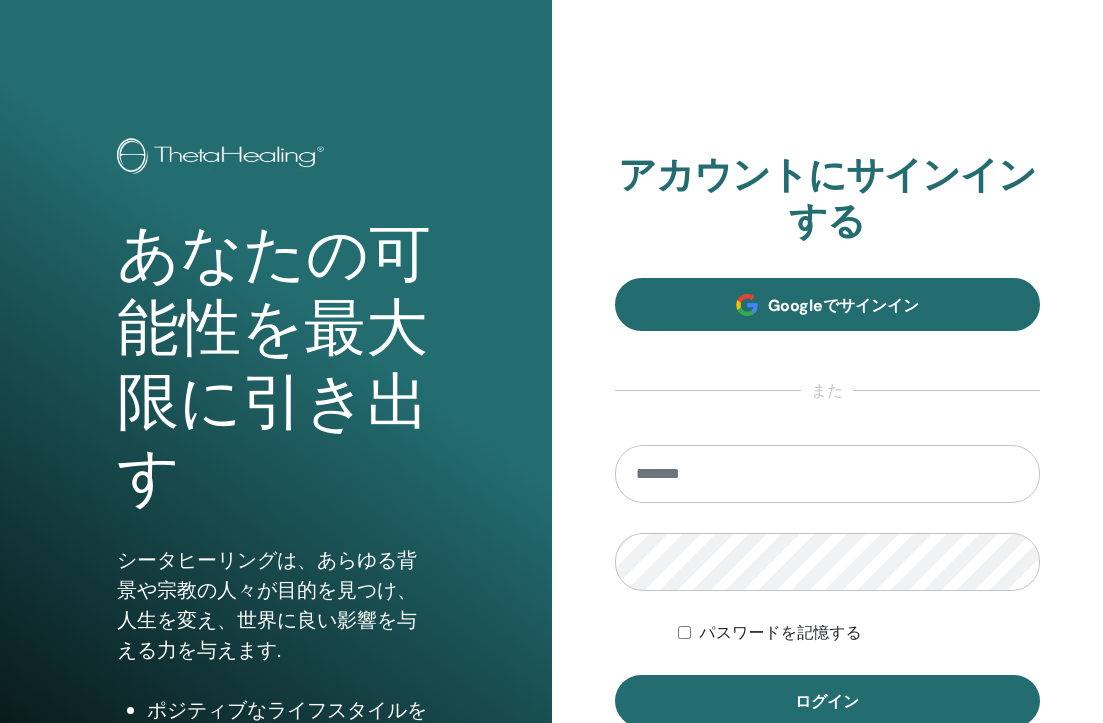 scroll, scrollTop: 0, scrollLeft: 0, axis: both 